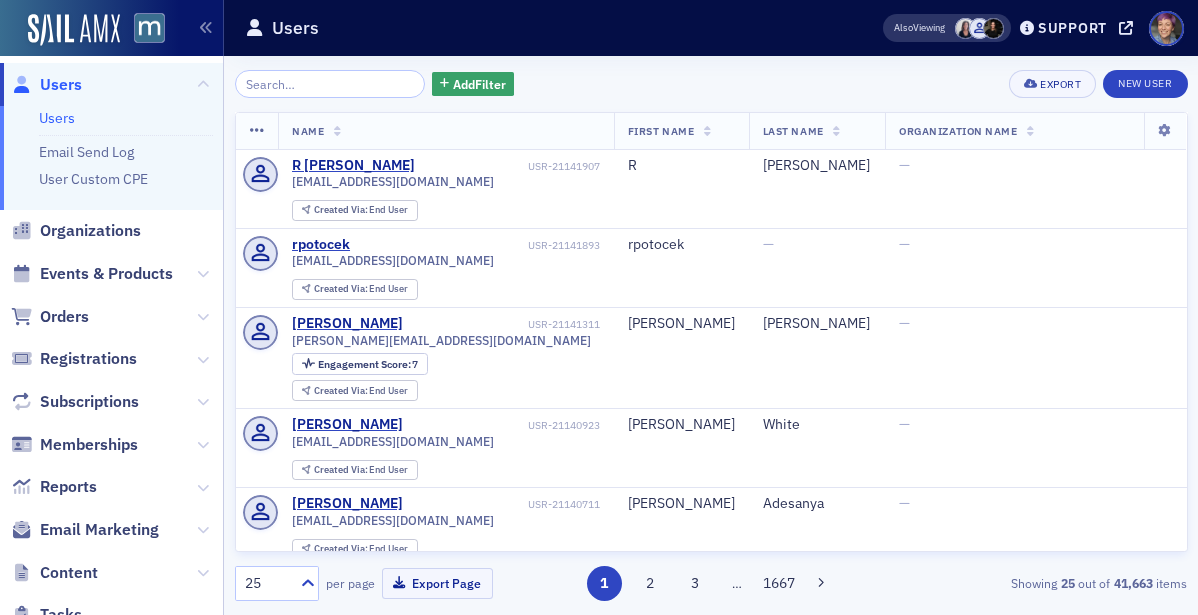 scroll, scrollTop: 0, scrollLeft: 0, axis: both 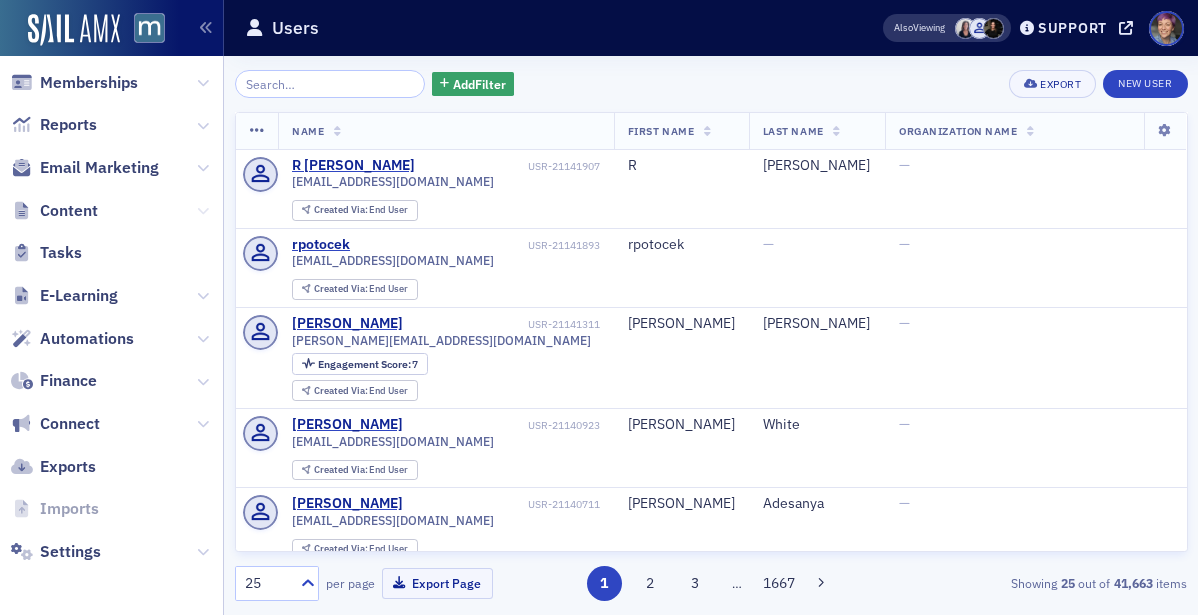 click 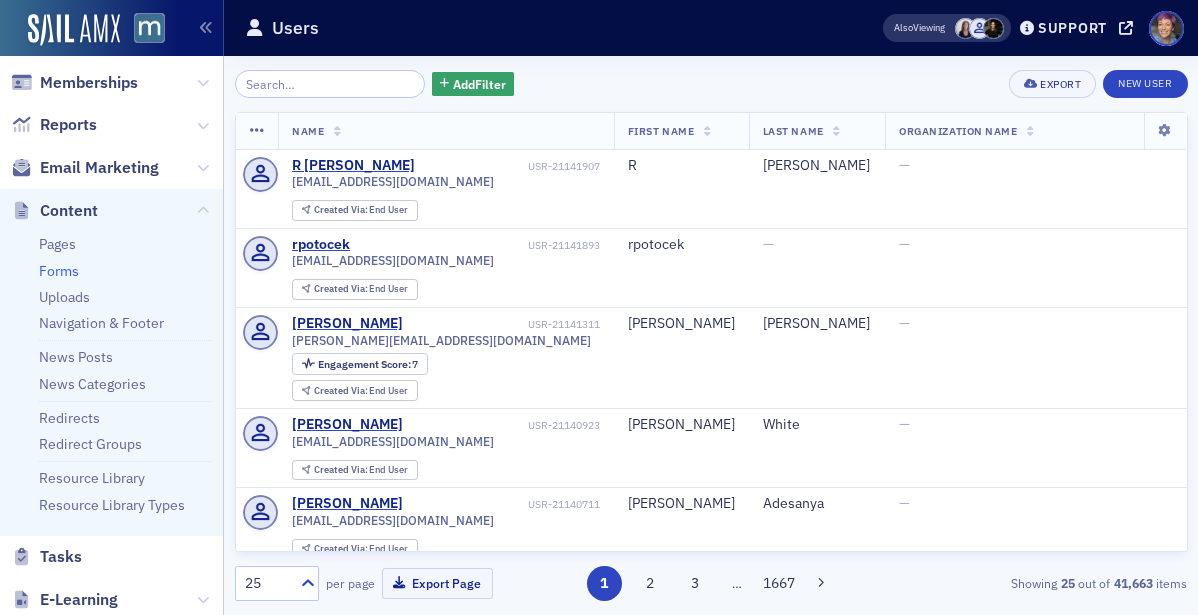 click on "Forms" 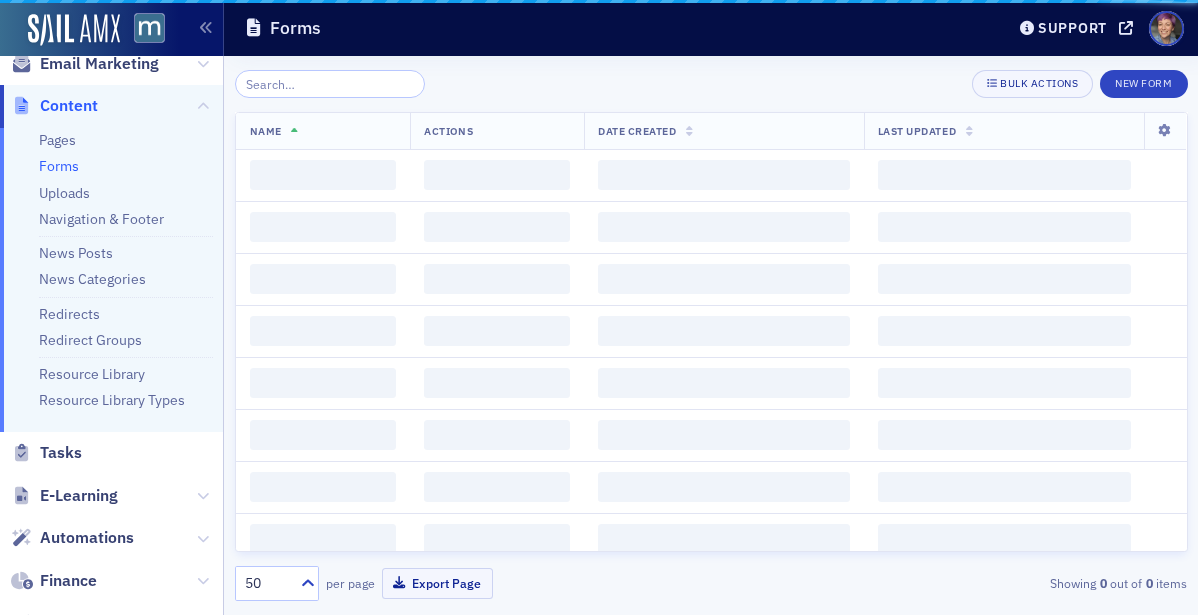 scroll, scrollTop: 258, scrollLeft: 0, axis: vertical 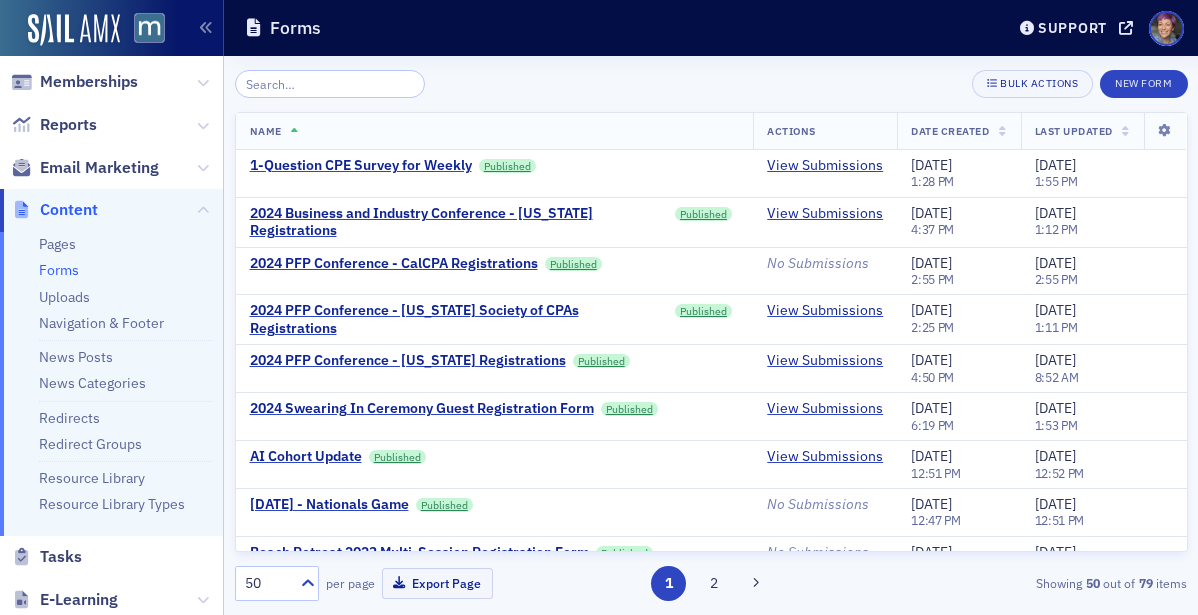 click 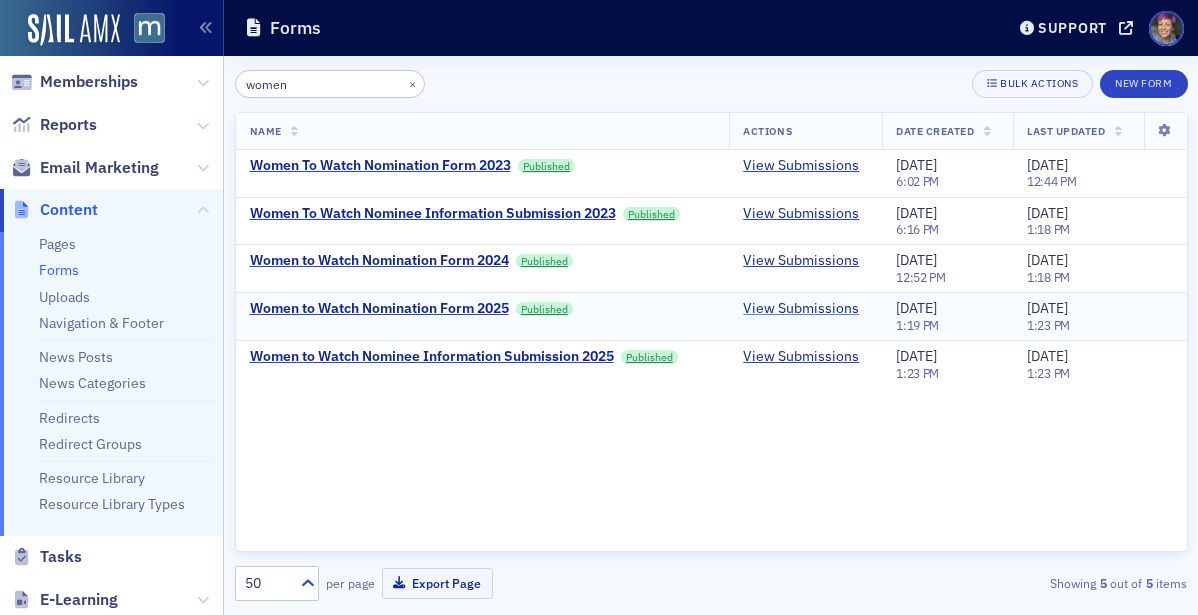 type on "women" 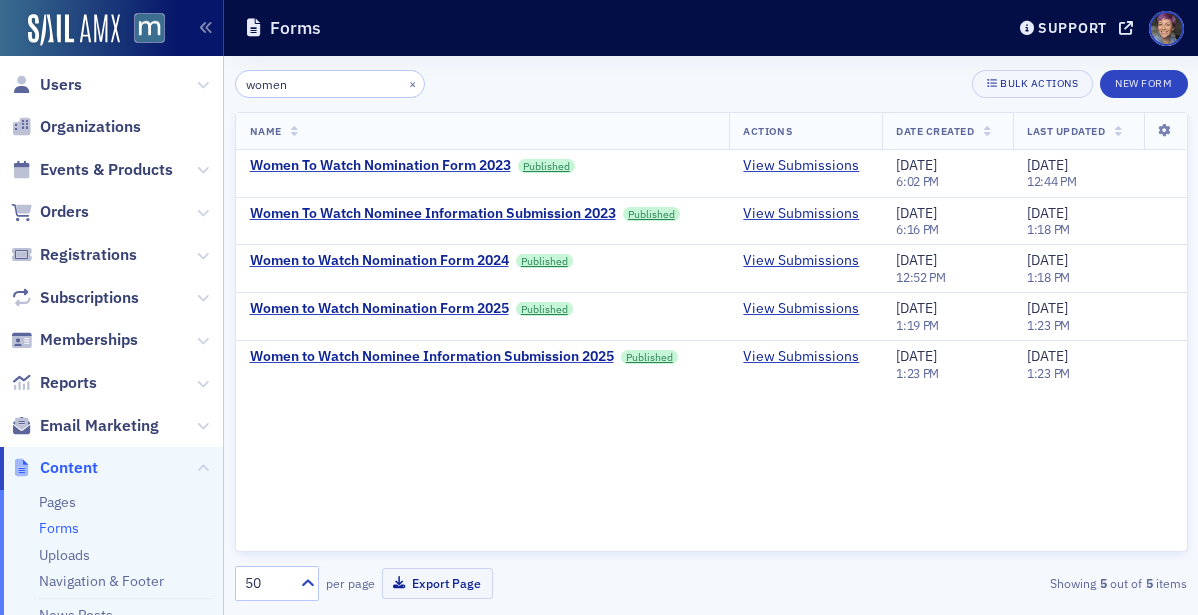 scroll, scrollTop: 0, scrollLeft: 0, axis: both 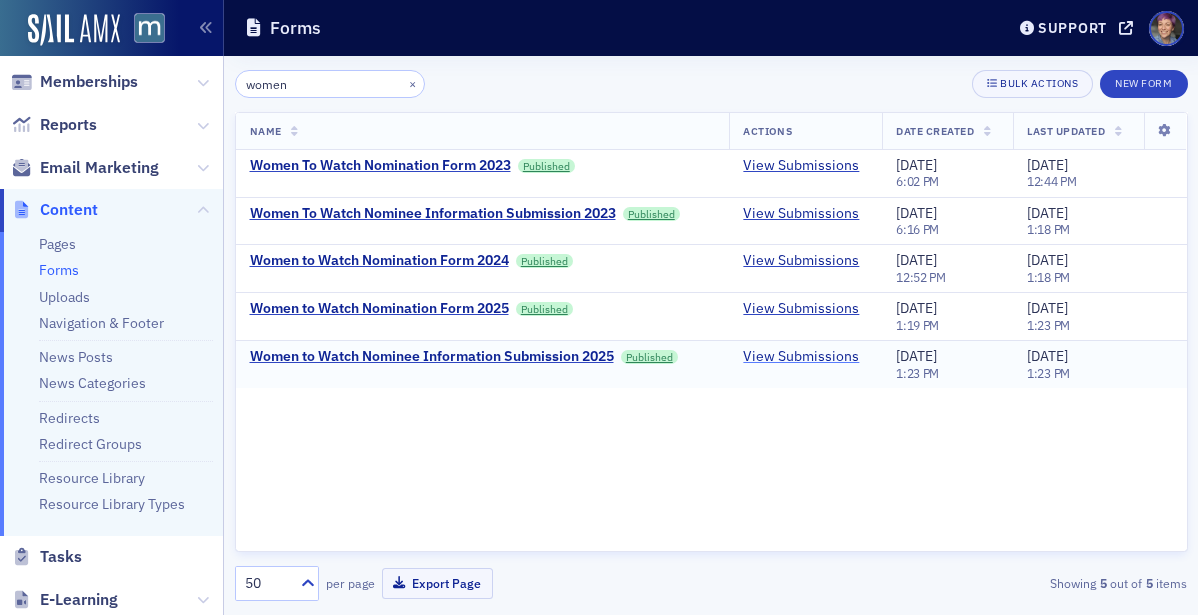 click on "View Submissions" 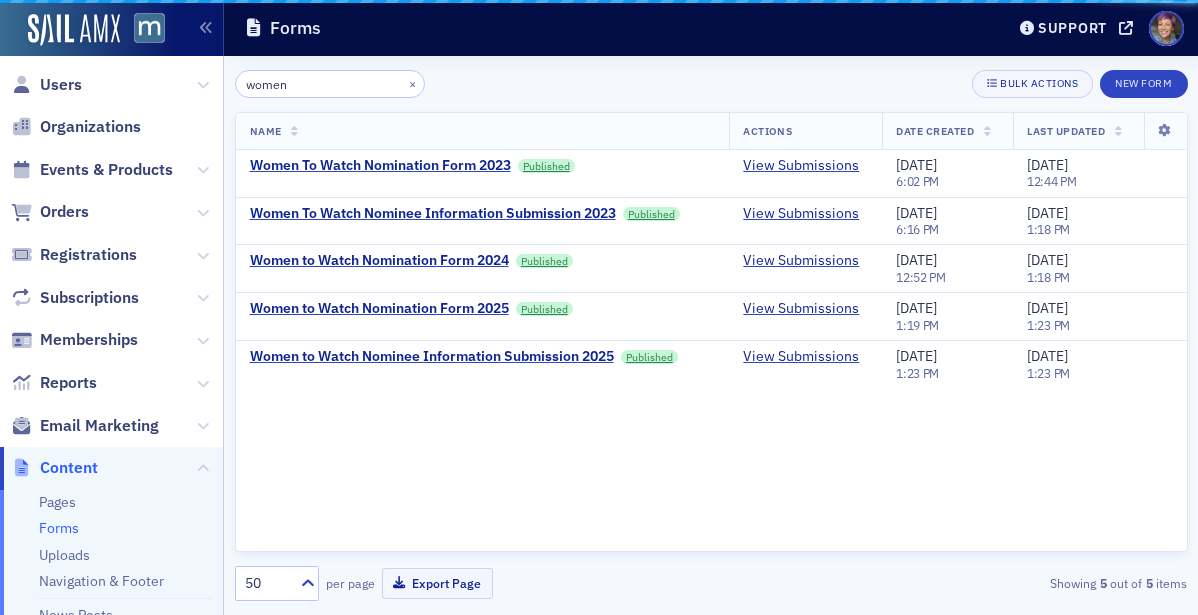 scroll, scrollTop: 0, scrollLeft: 0, axis: both 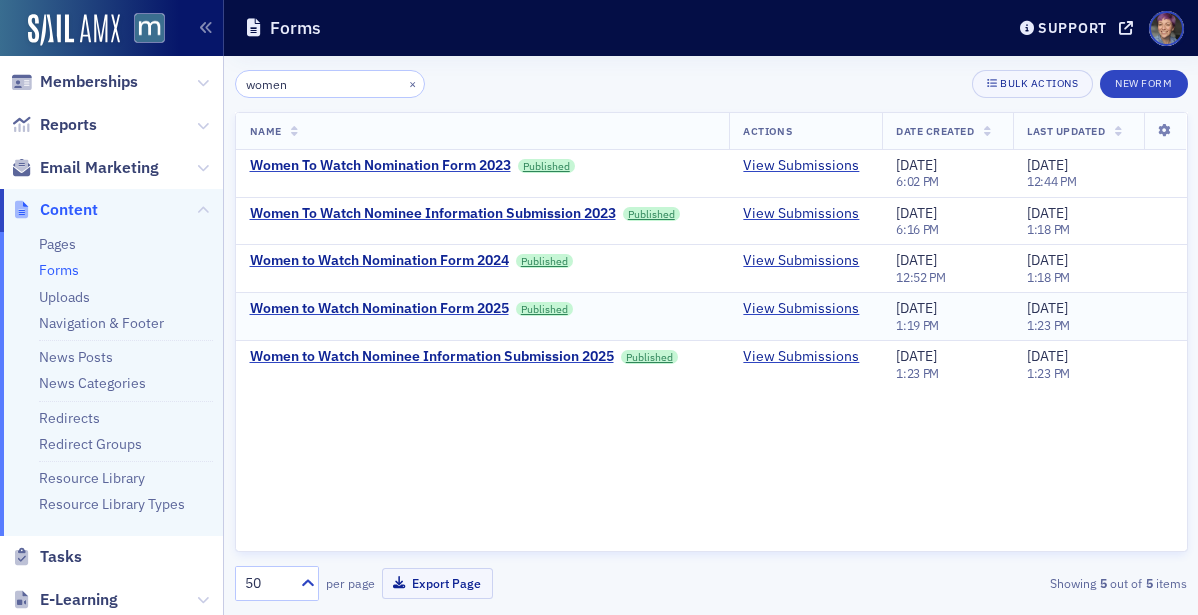 click on "View Submissions" 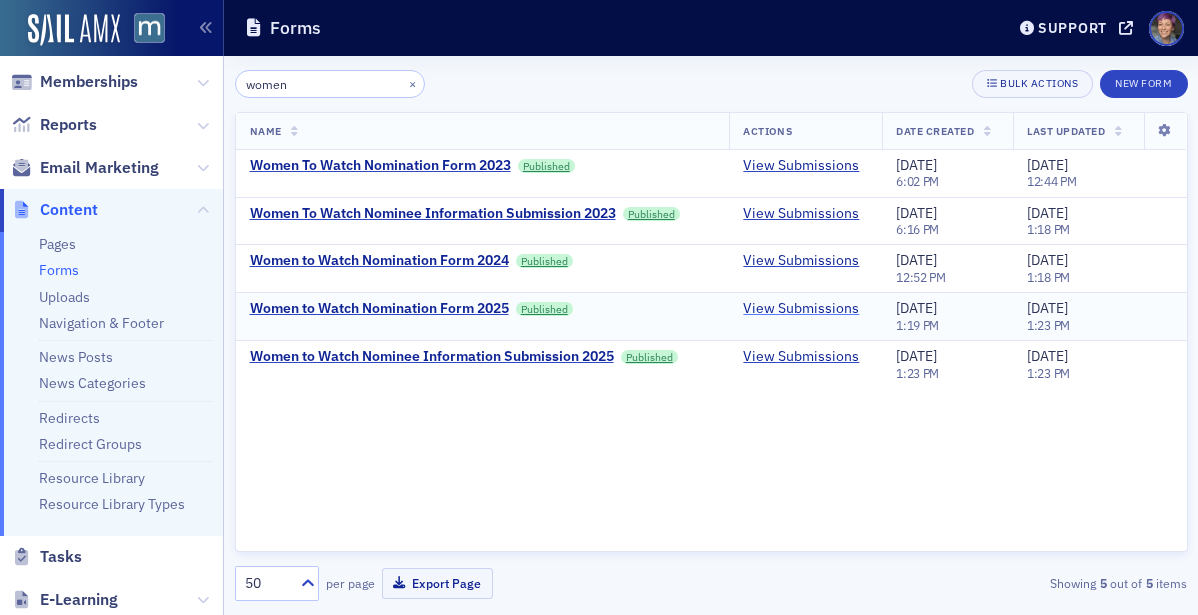 click on "View Submissions" 